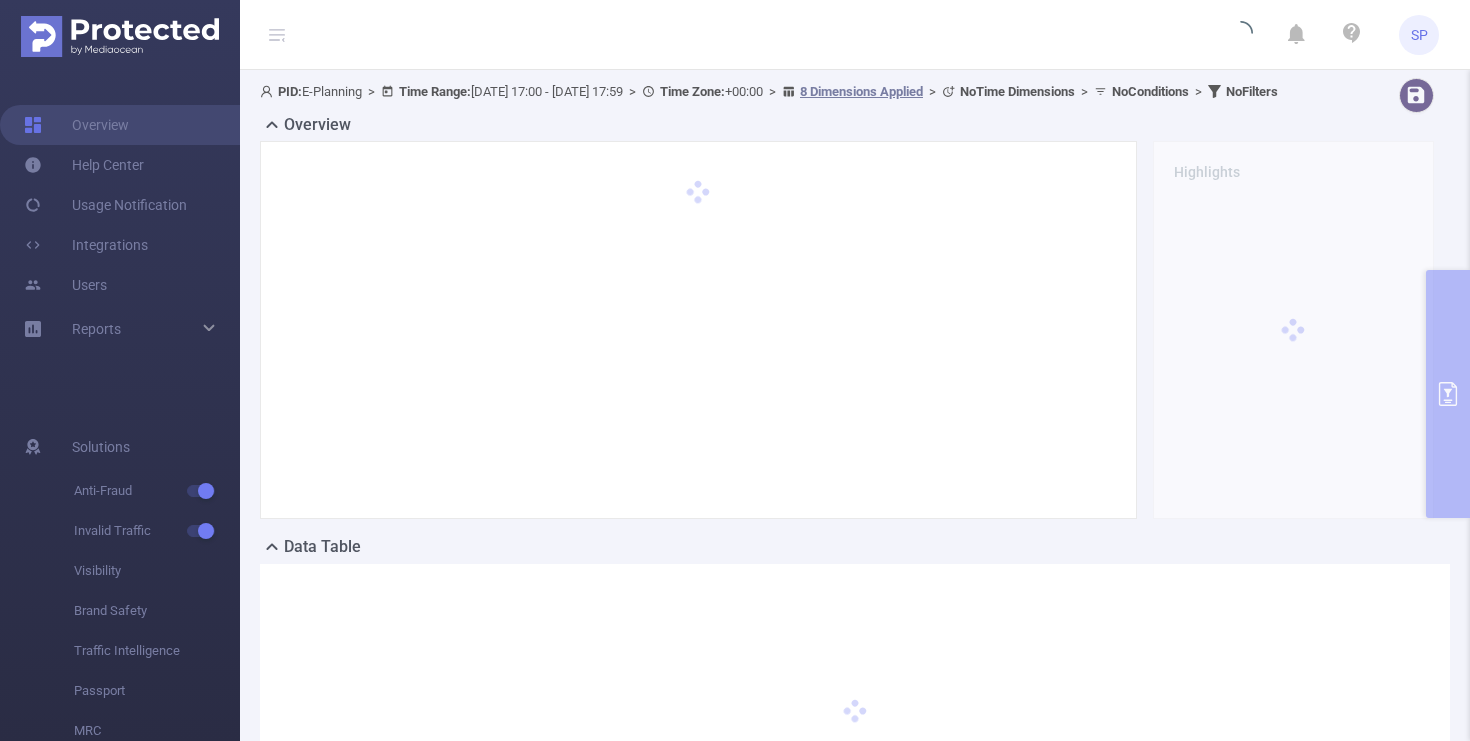 scroll, scrollTop: 0, scrollLeft: 0, axis: both 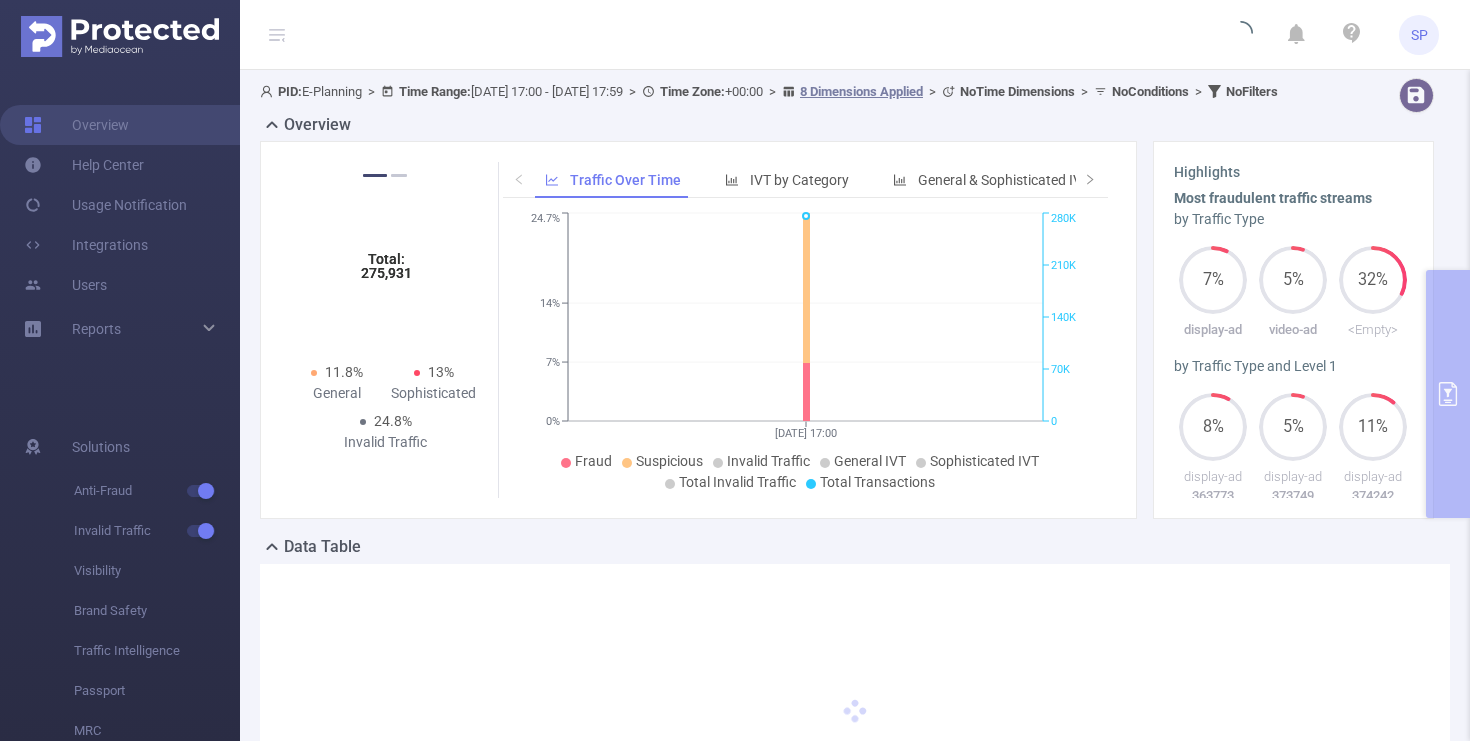 click on "SP" at bounding box center [735, 35] 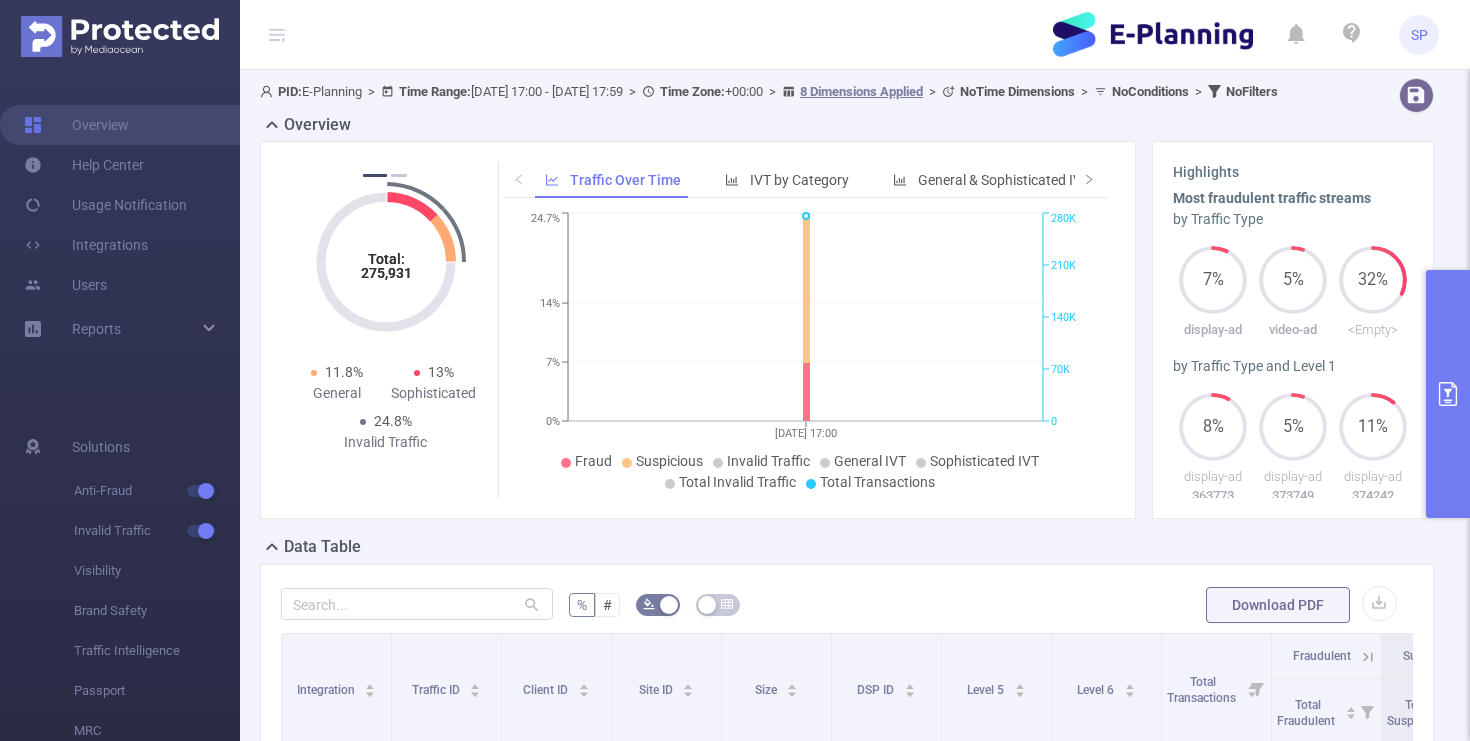 click at bounding box center (1448, 394) 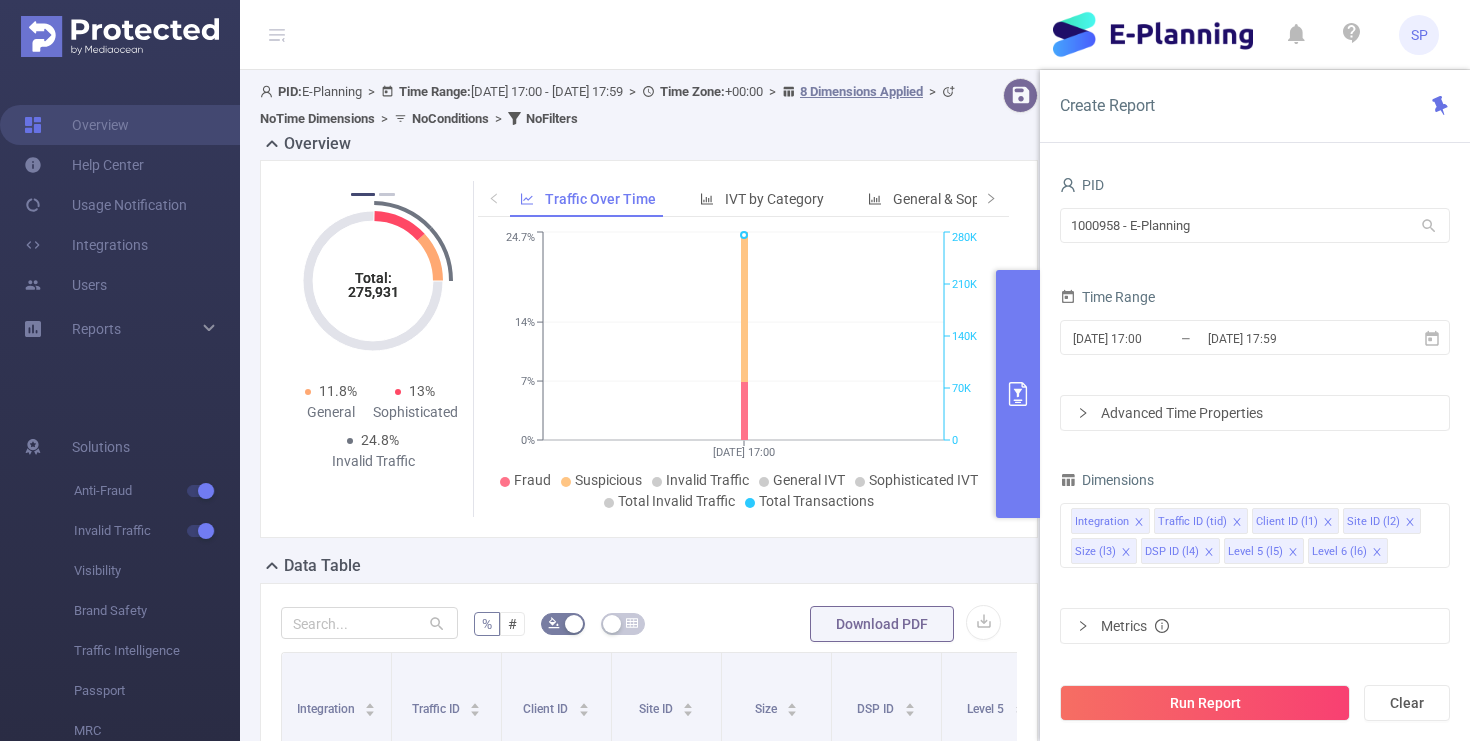 click on "Advanced Time Properties" at bounding box center (1255, 413) 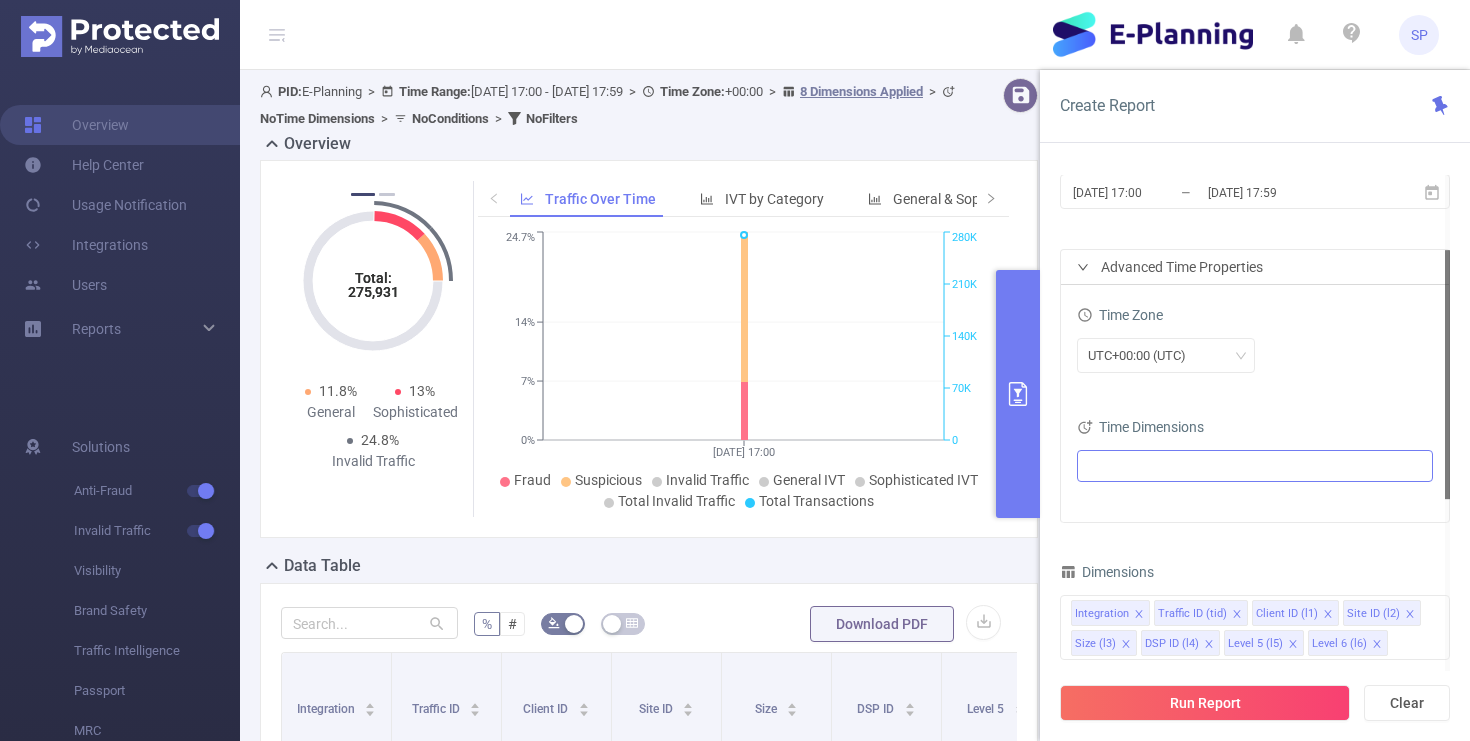 click at bounding box center (1247, 466) 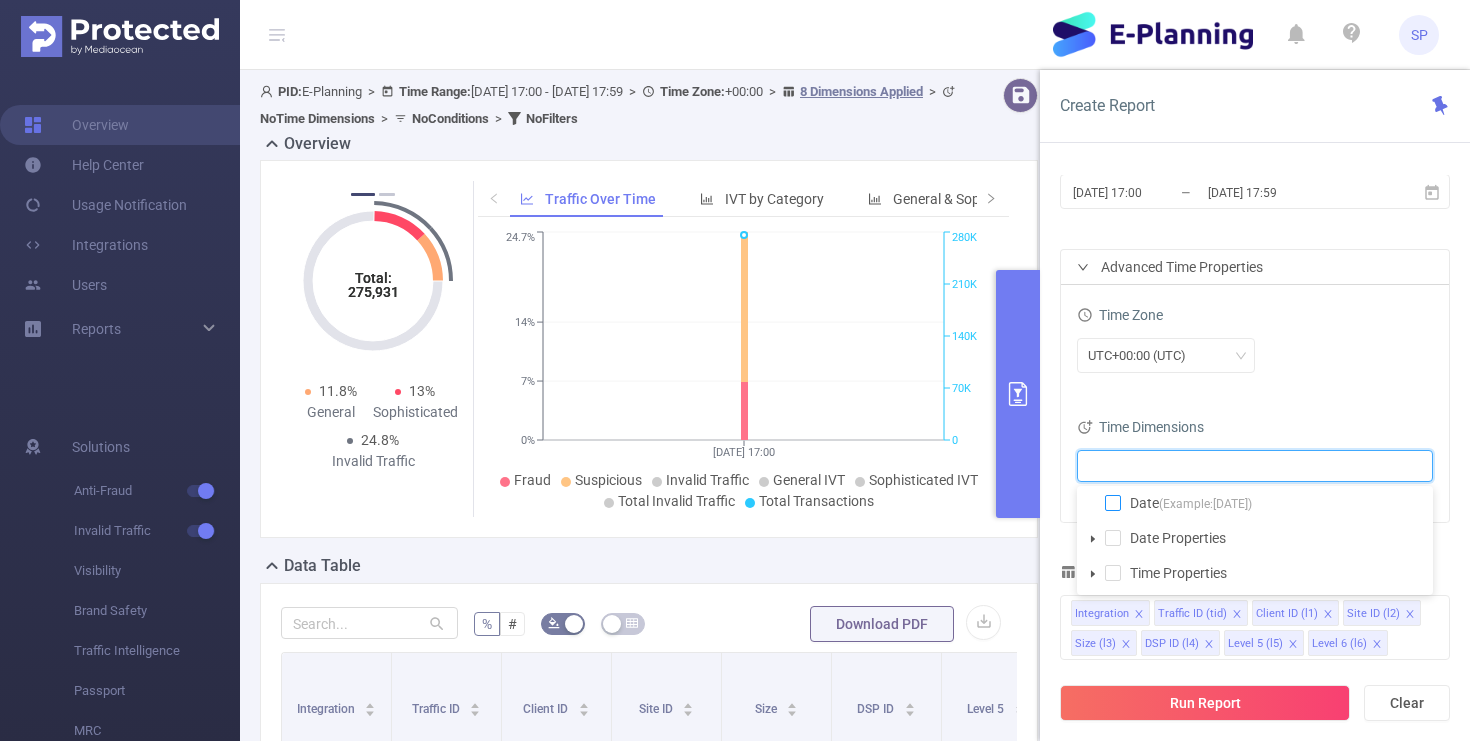 click at bounding box center [1113, 503] 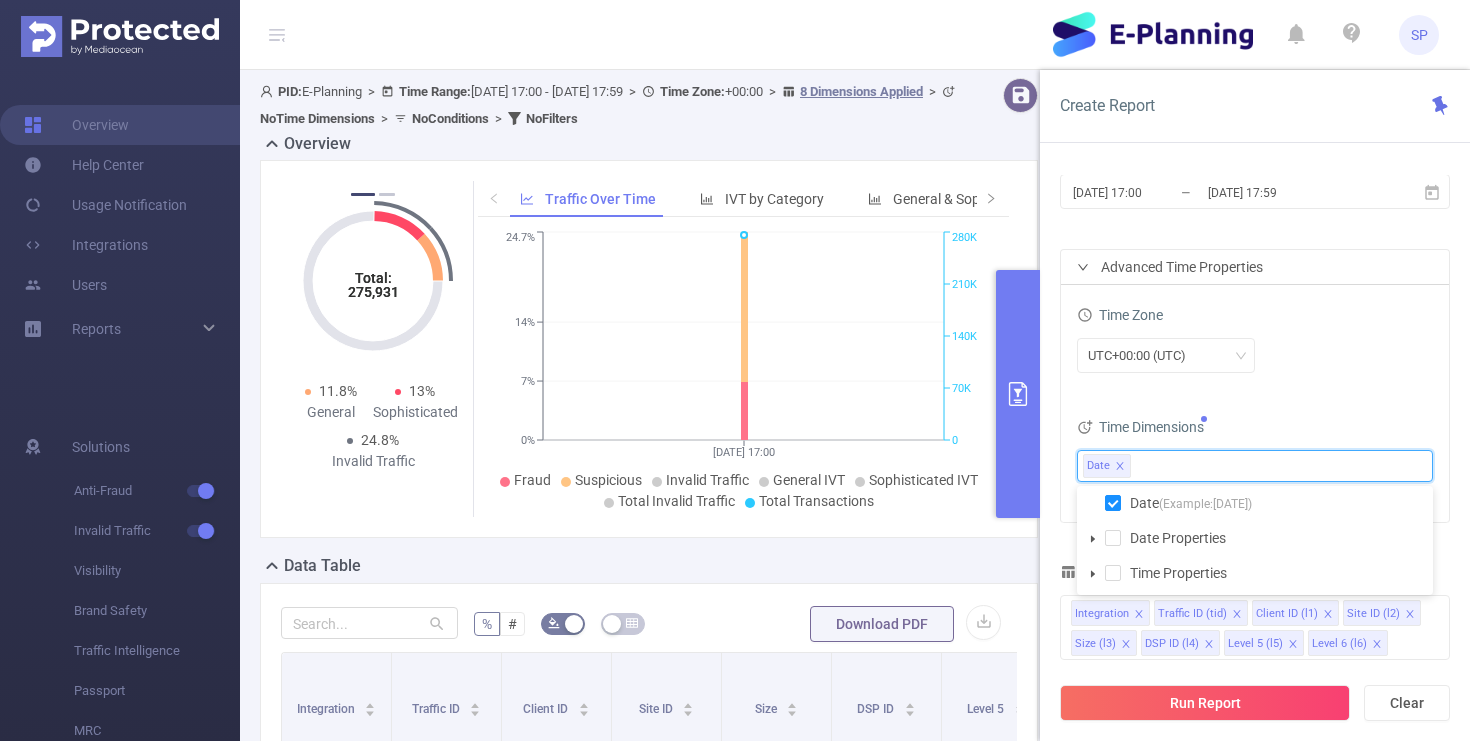 click on "UTC+00:00 (UTC)" at bounding box center (1255, 357) 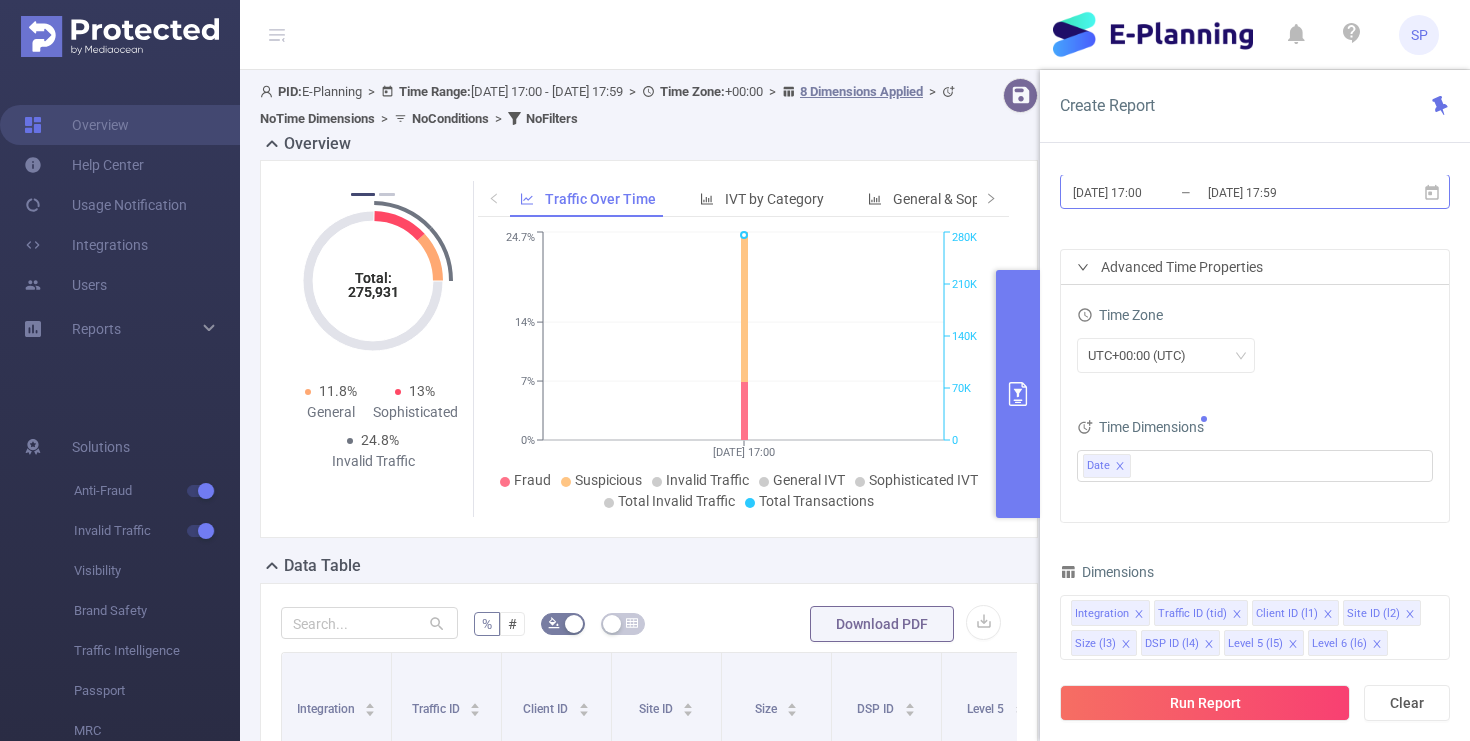 click on "[DATE] 17:00" at bounding box center [1152, 192] 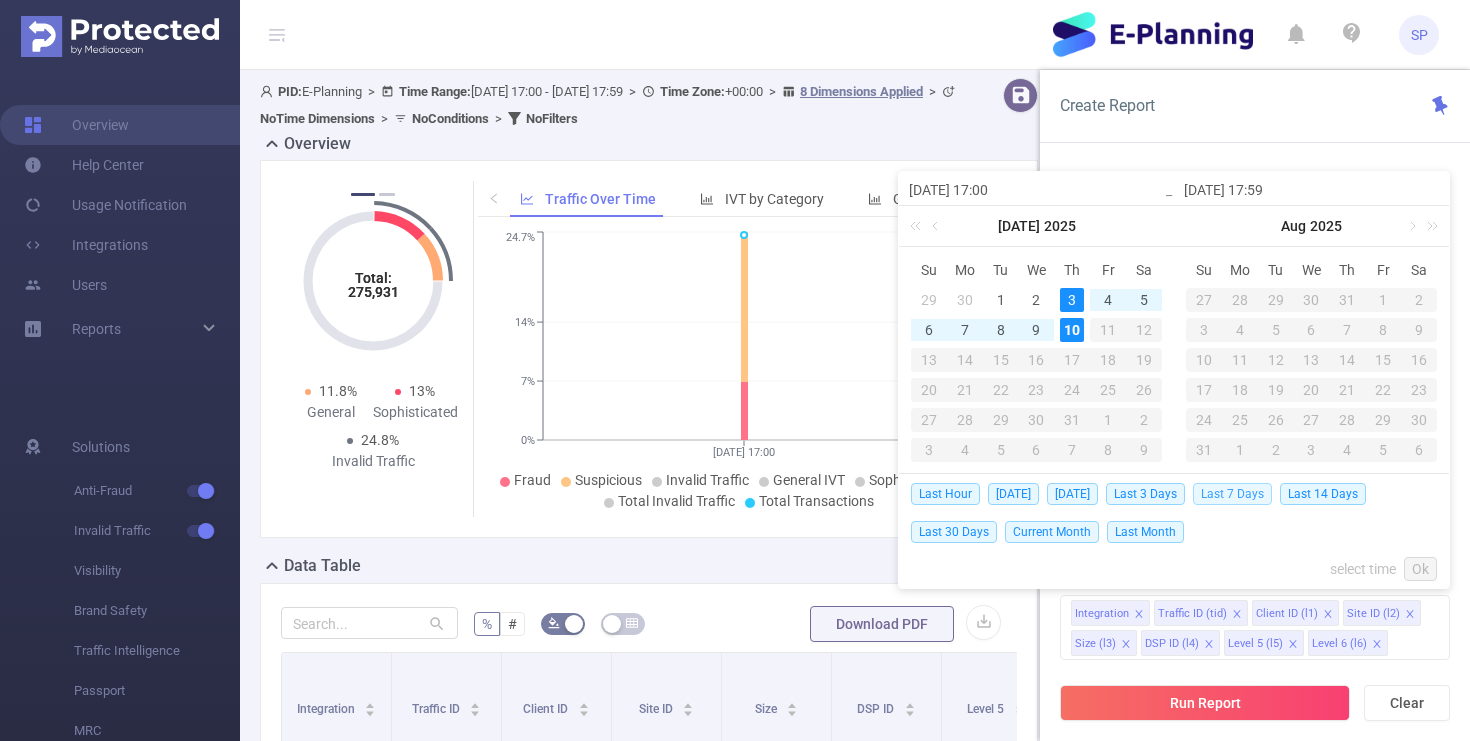 click on "Last 7 Days" at bounding box center [1232, 494] 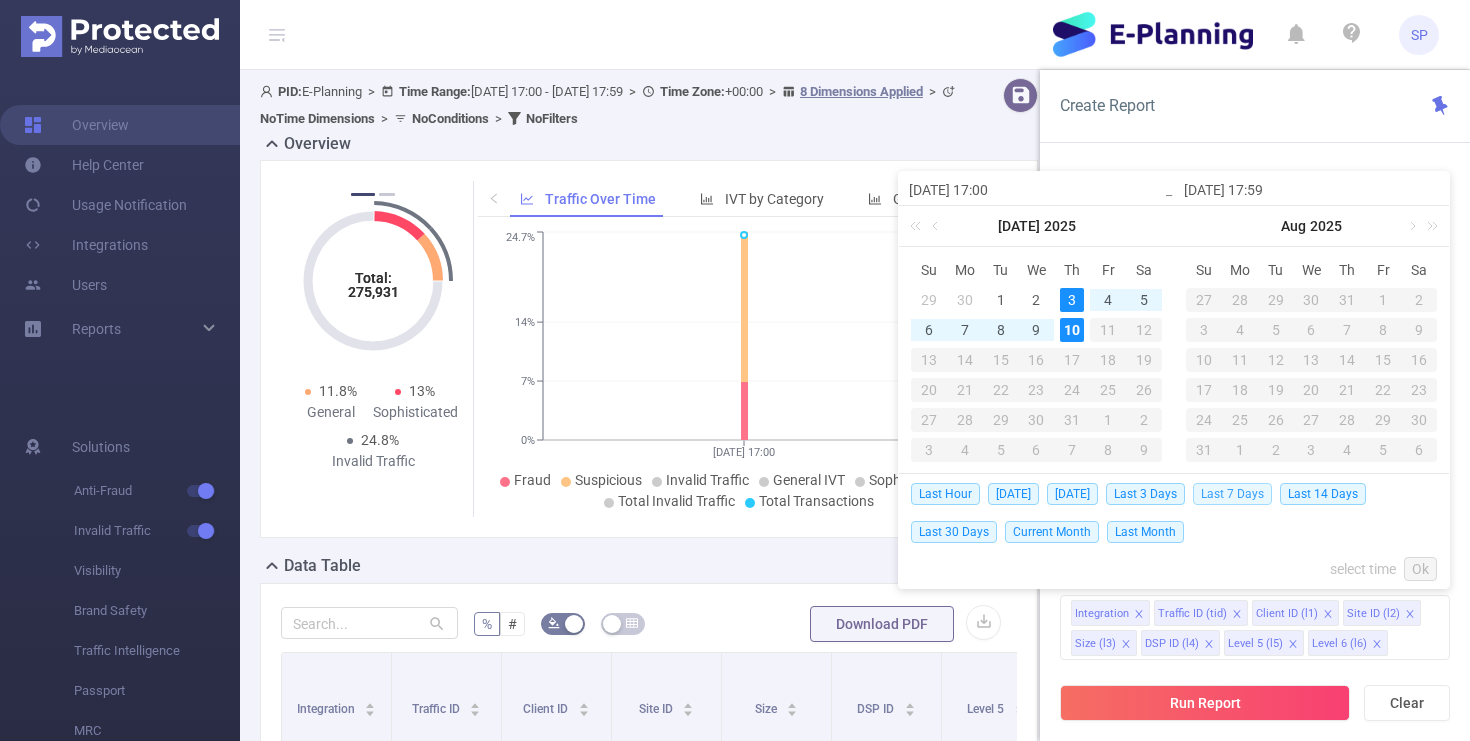 type on "[DATE] 00:00" 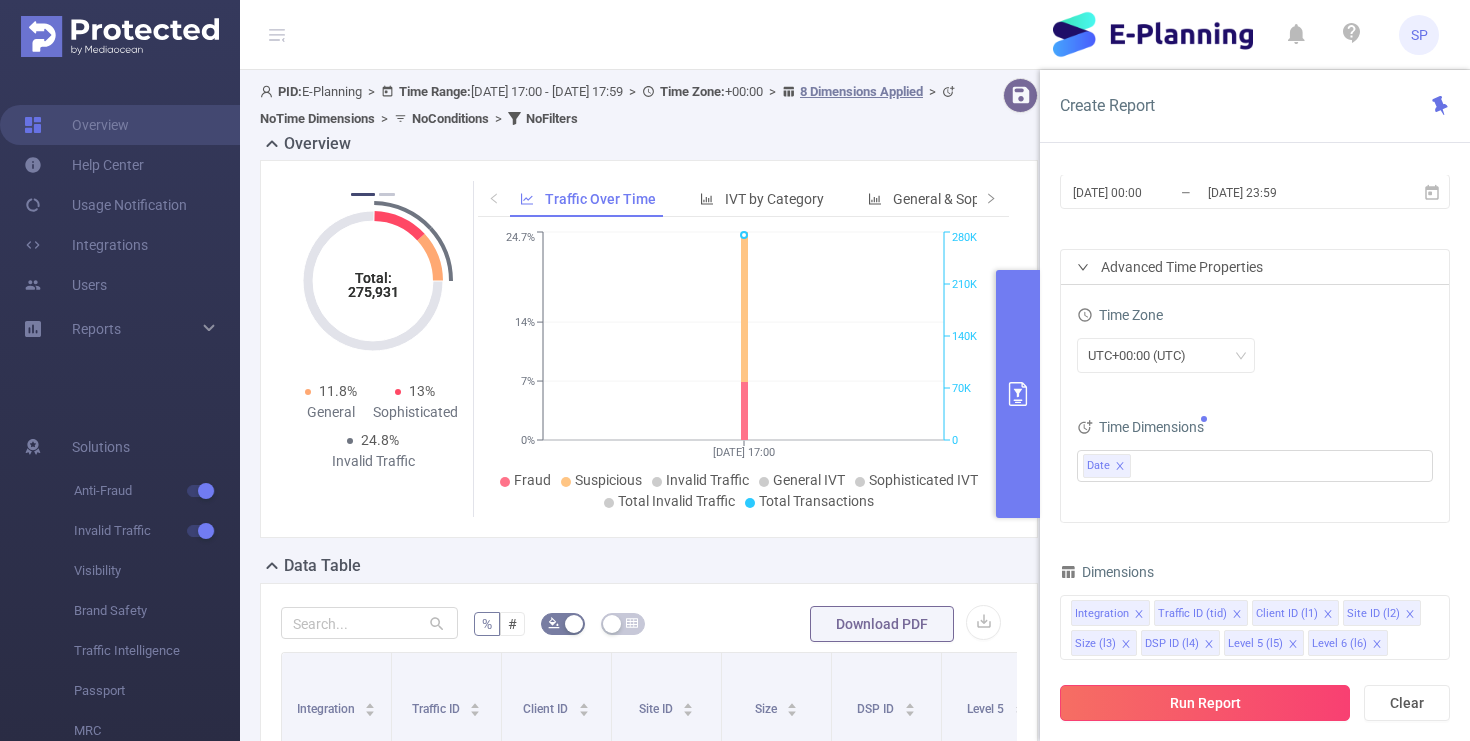 click on "Run Report" at bounding box center [1205, 703] 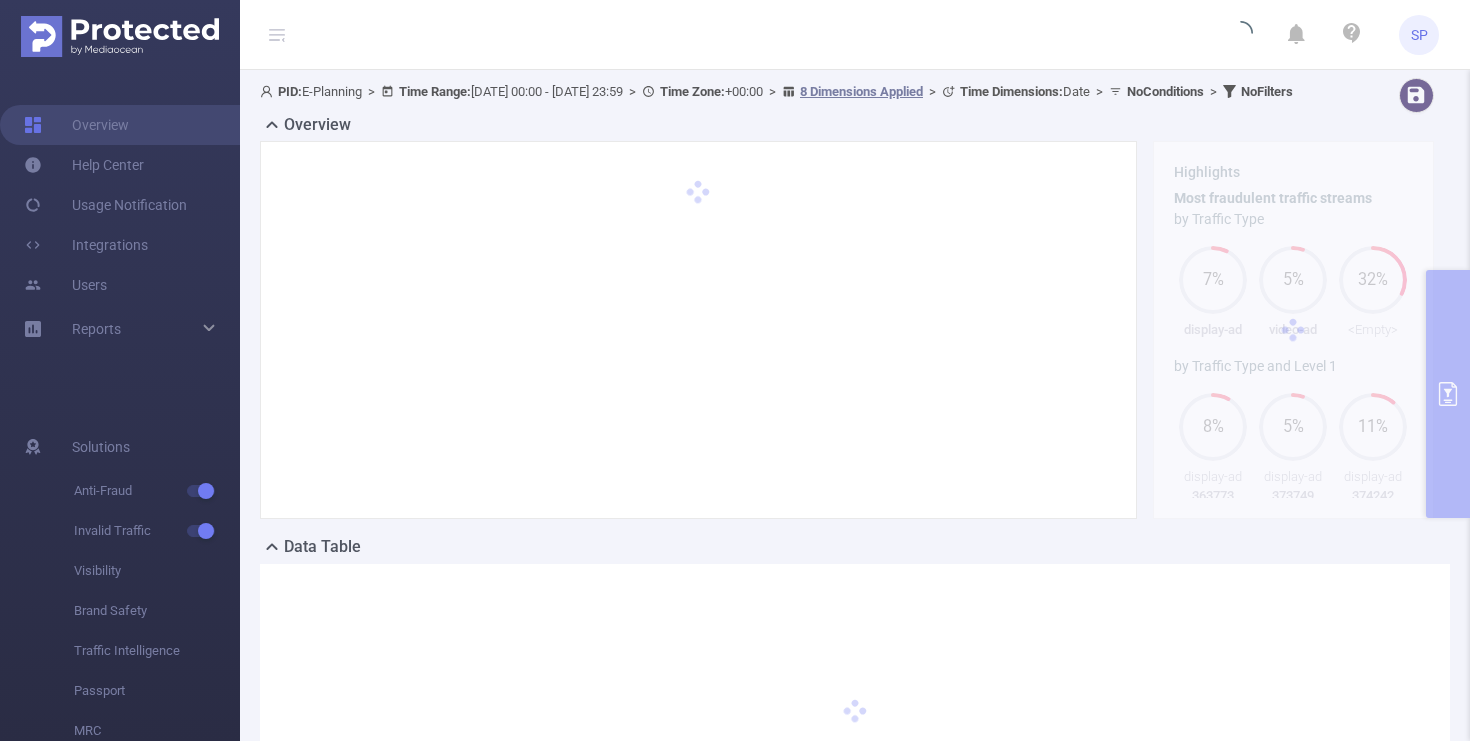 click on "SP" at bounding box center [735, 35] 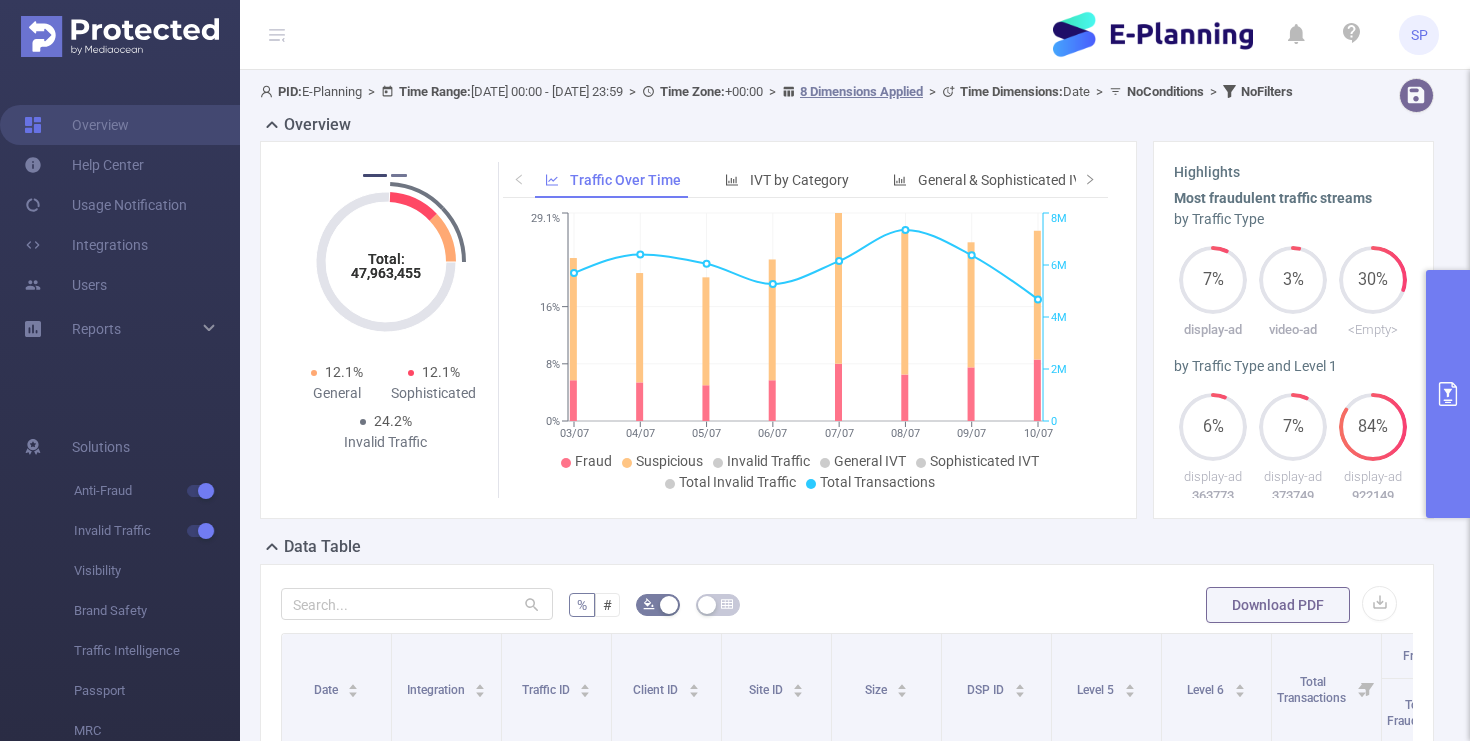 click on "2" at bounding box center [399, 175] 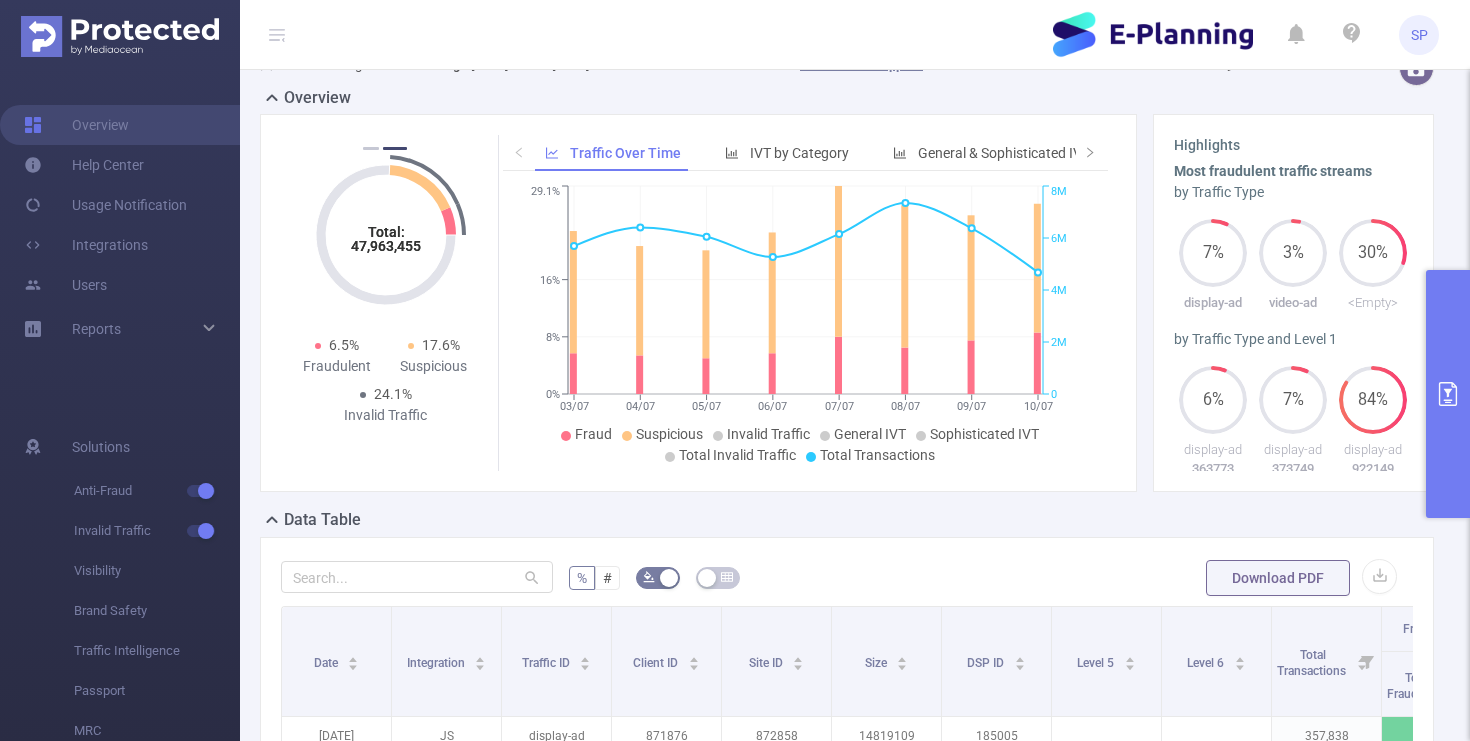 scroll, scrollTop: 44, scrollLeft: 0, axis: vertical 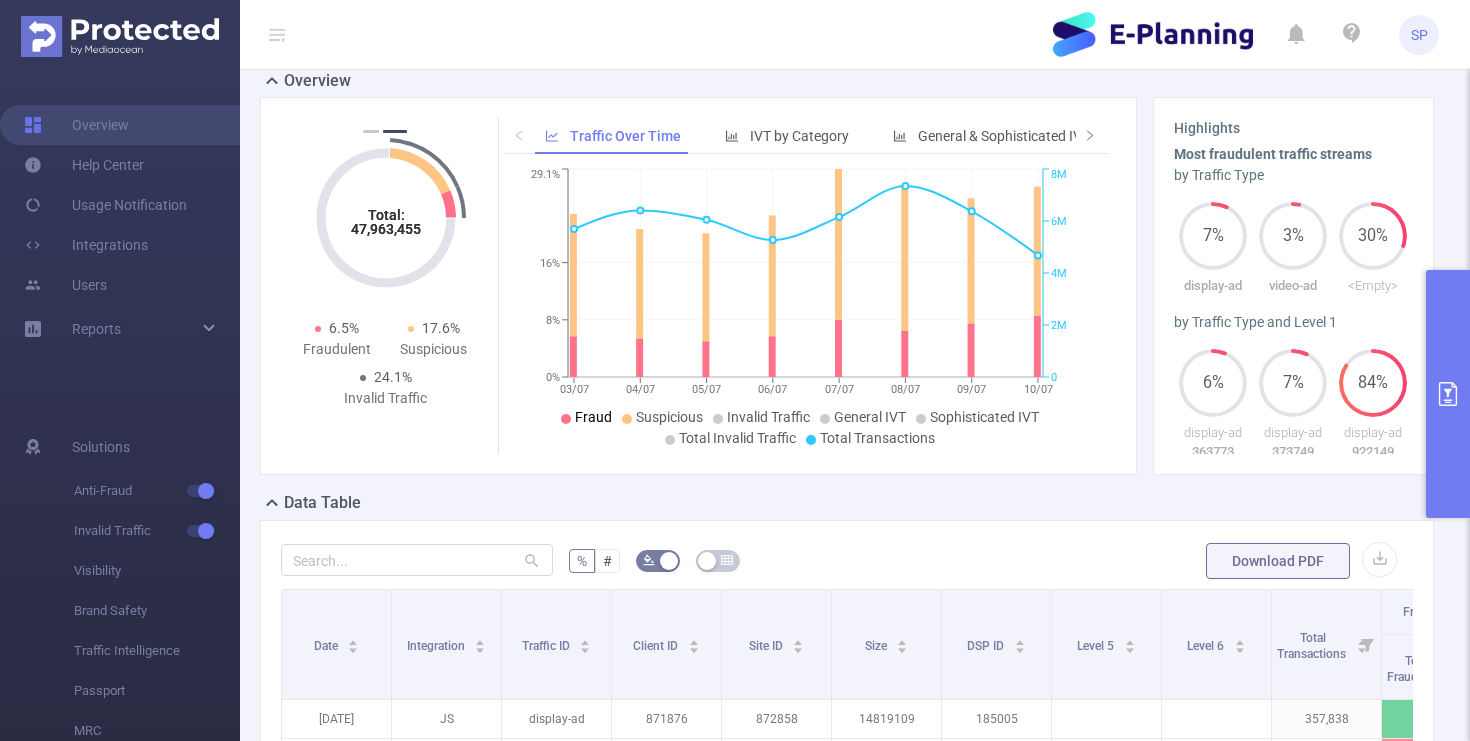 click on "Fraud" at bounding box center (593, 417) 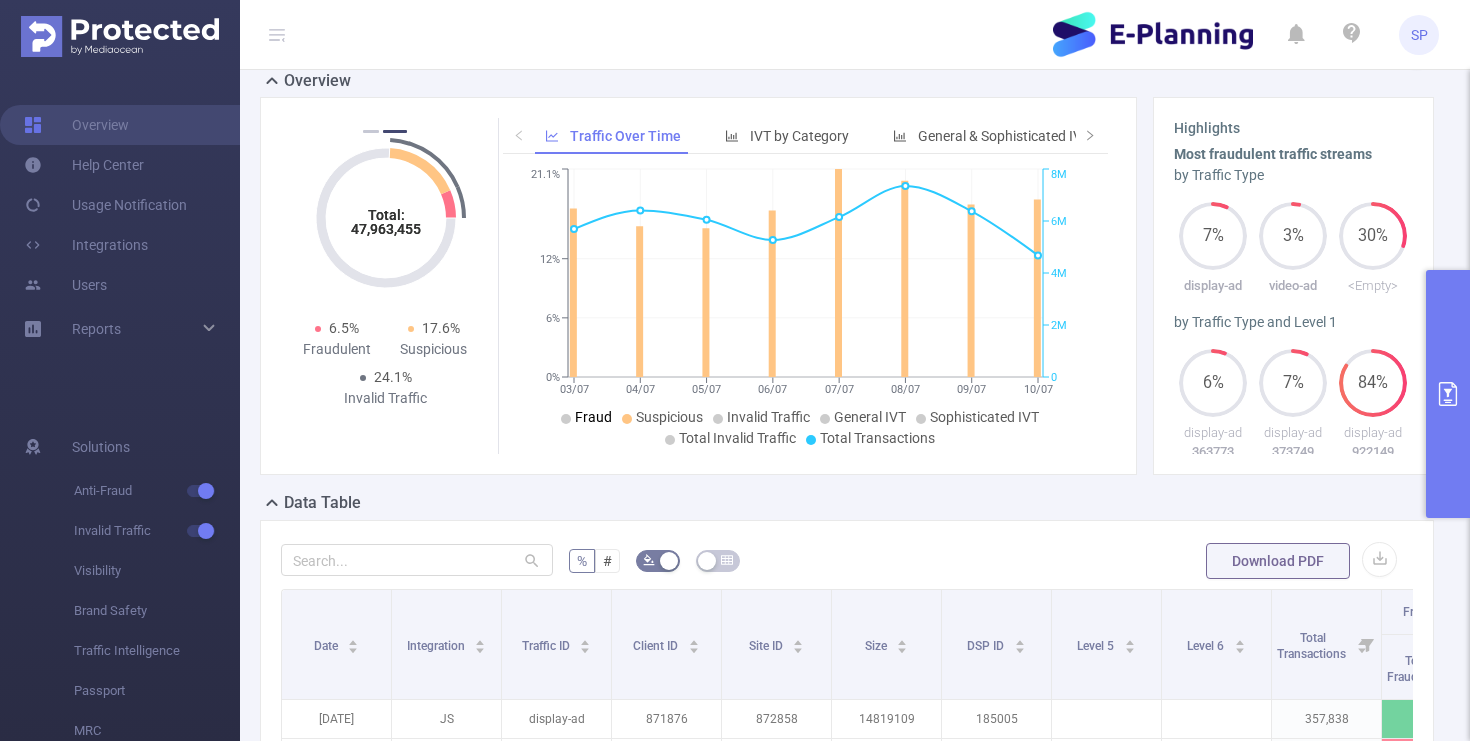click on "Fraud" at bounding box center (593, 417) 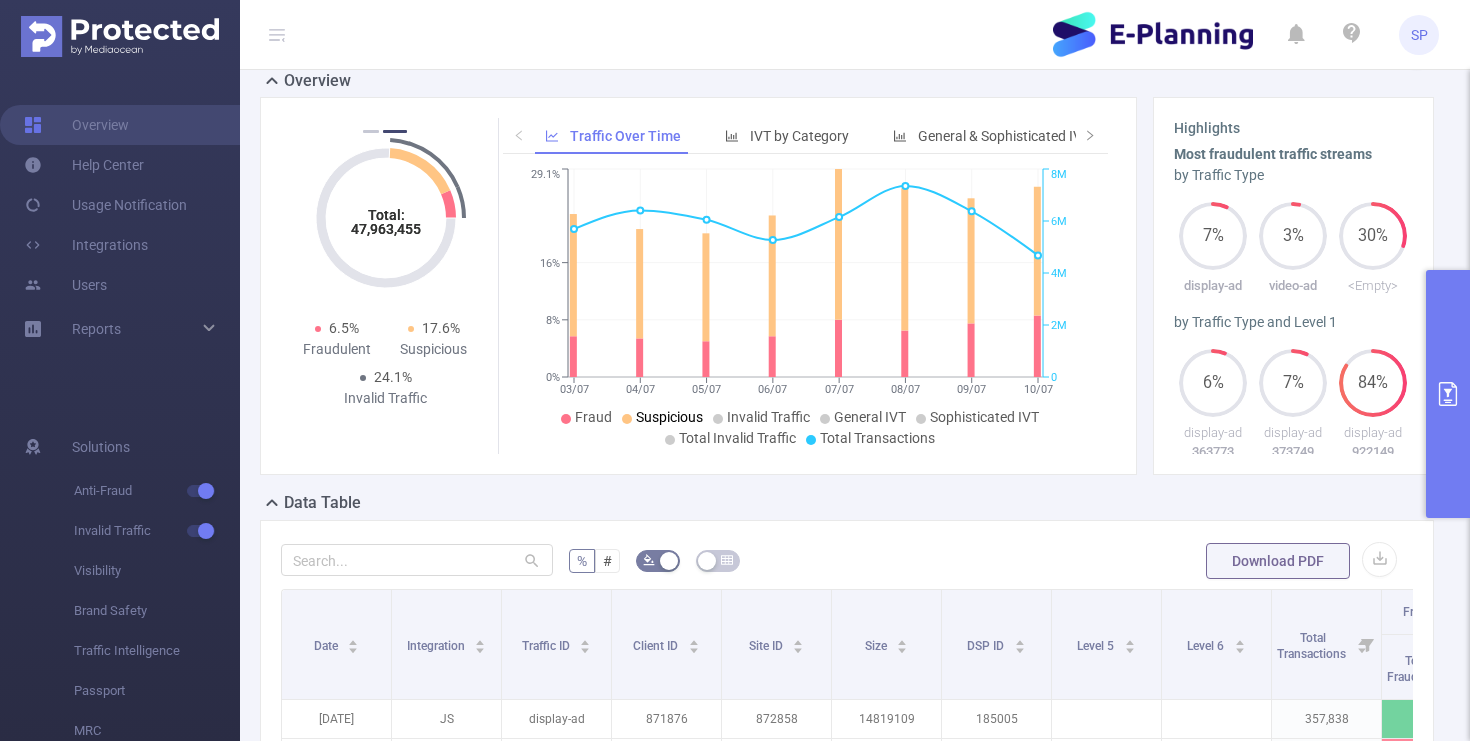 click on "Suspicious" at bounding box center [669, 417] 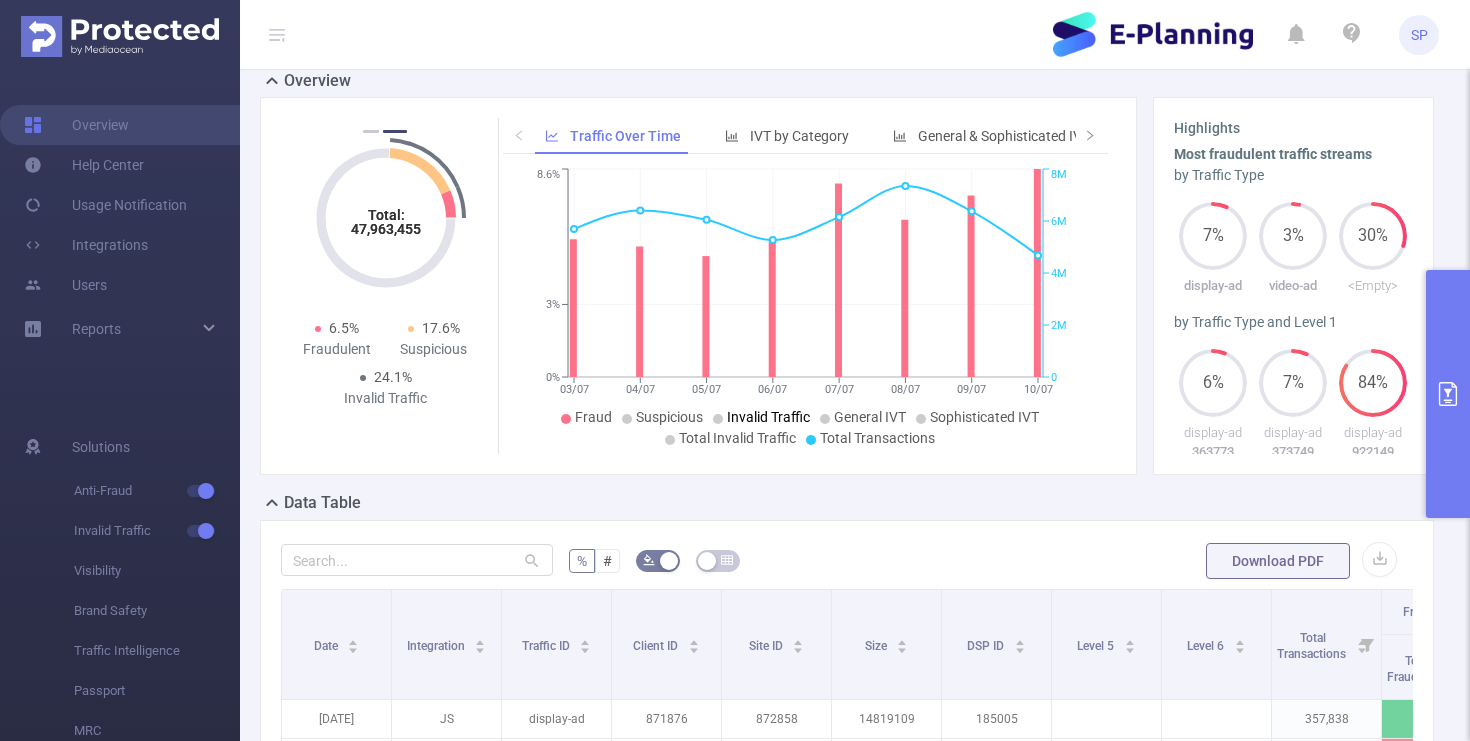 click on "Invalid Traffic" at bounding box center (768, 417) 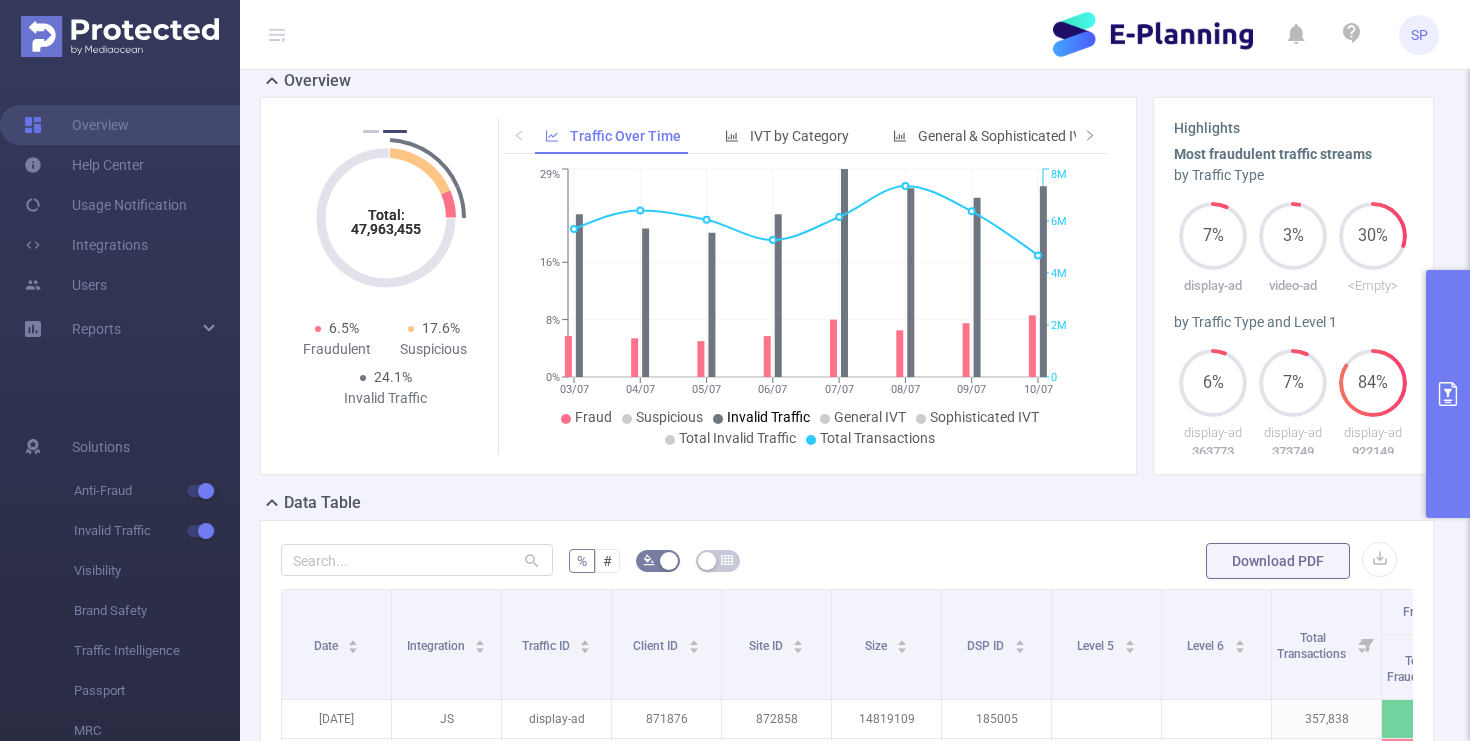 click on "Invalid Traffic" at bounding box center (768, 417) 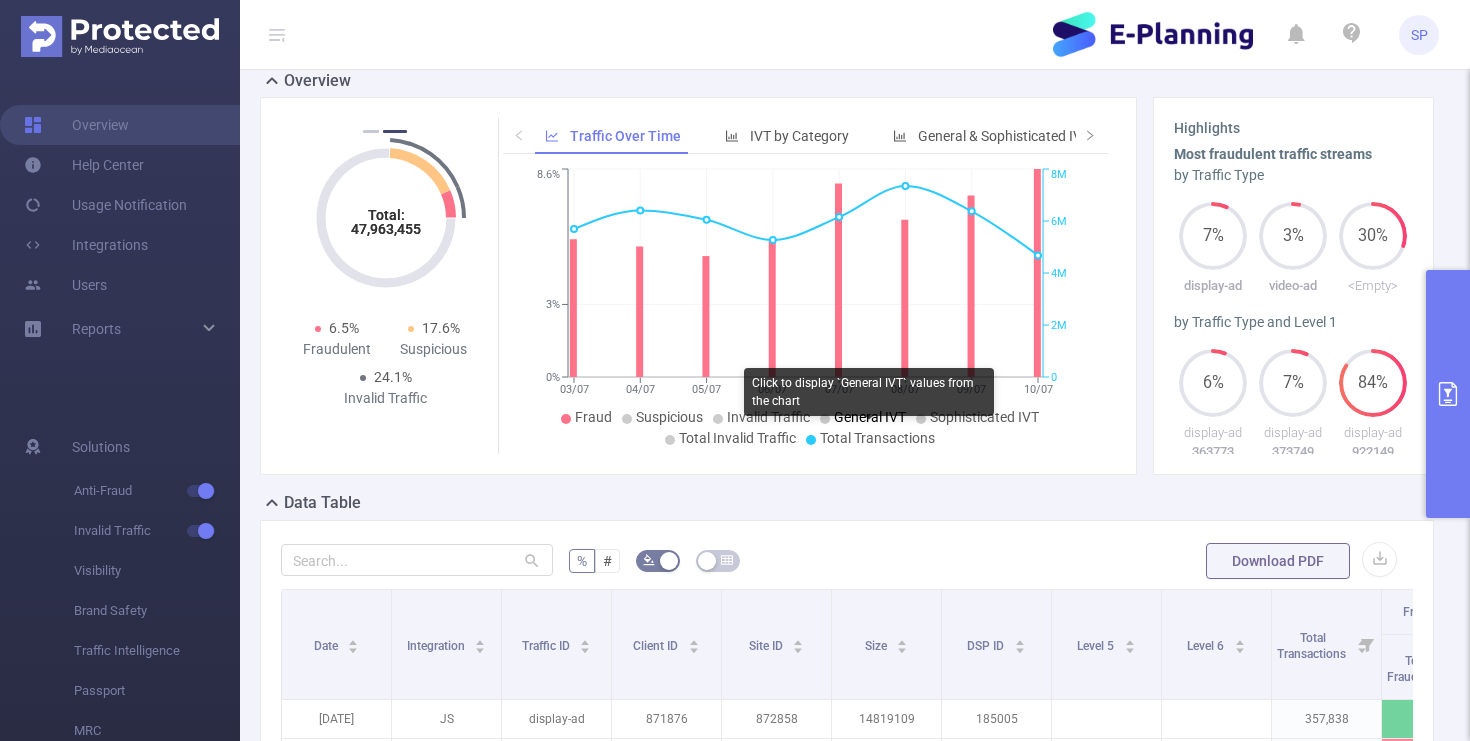 click on "General IVT" at bounding box center (870, 417) 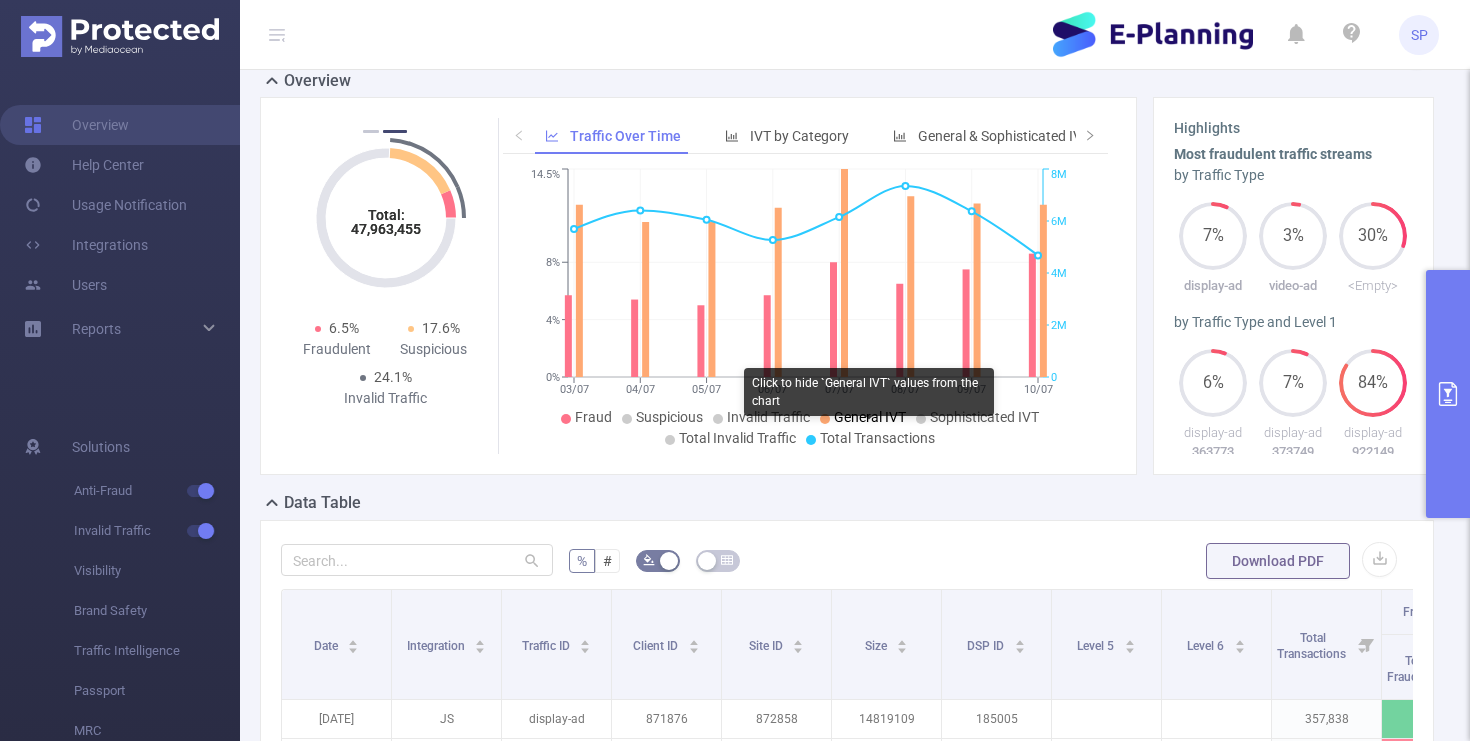 click on "General IVT" at bounding box center (870, 417) 